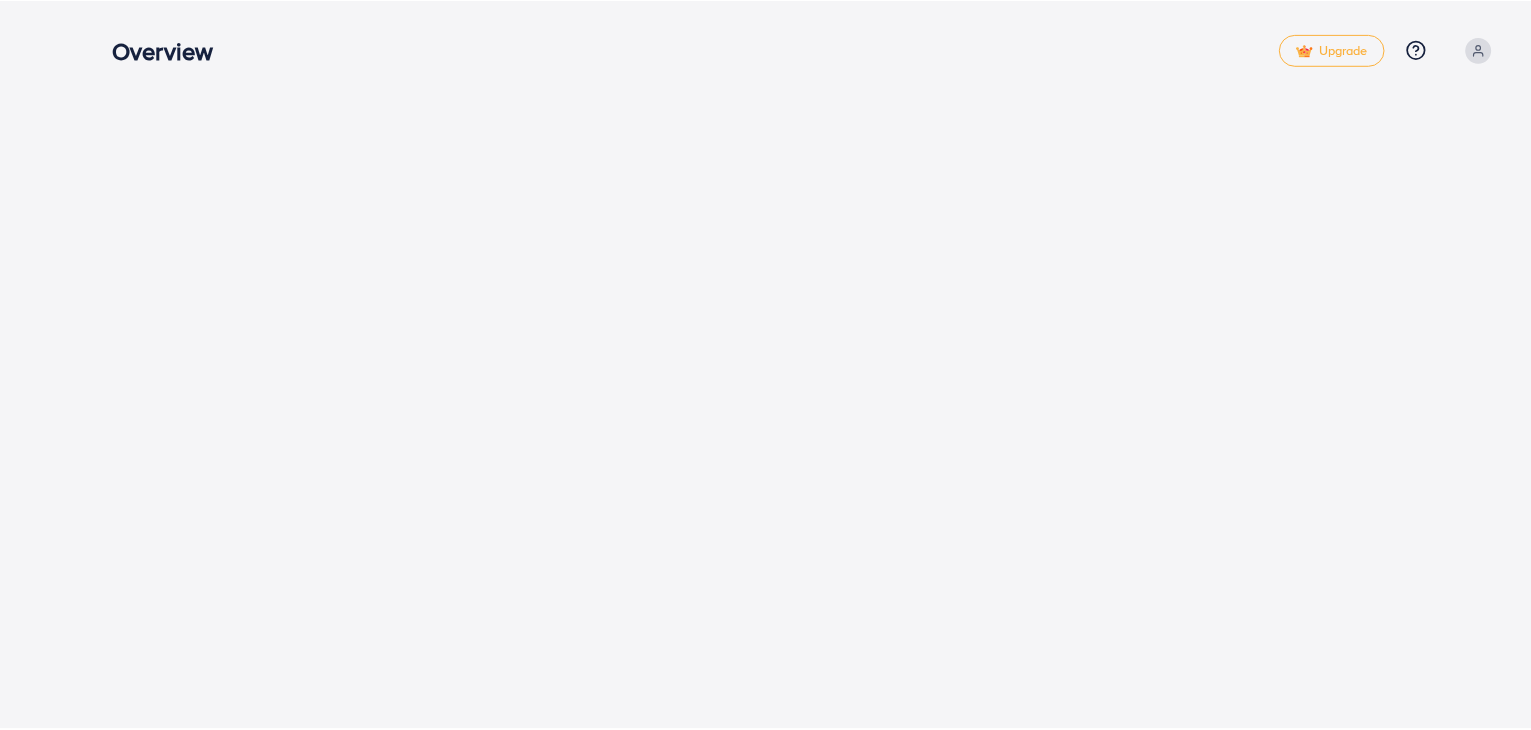 scroll, scrollTop: 0, scrollLeft: 0, axis: both 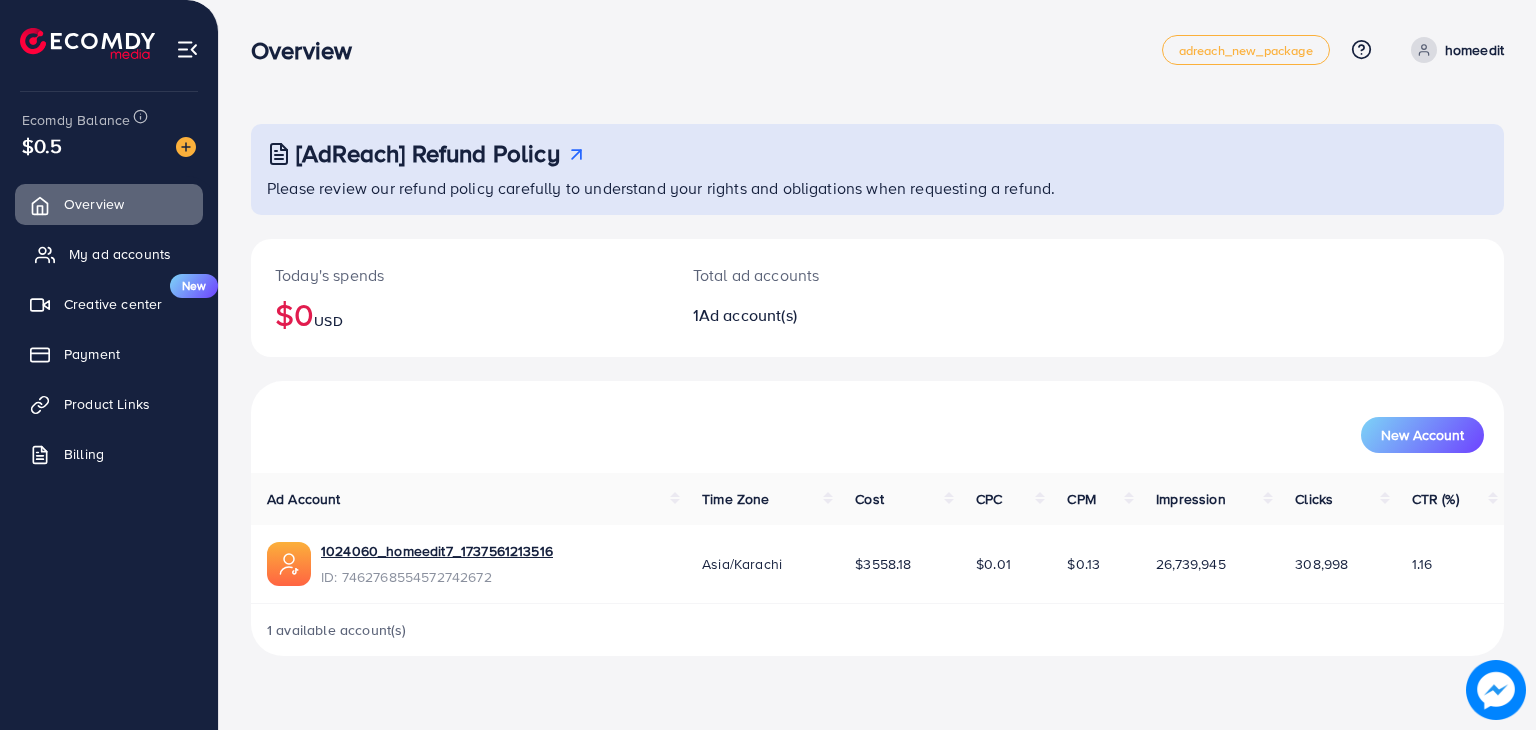 click on "My ad accounts" at bounding box center (120, 254) 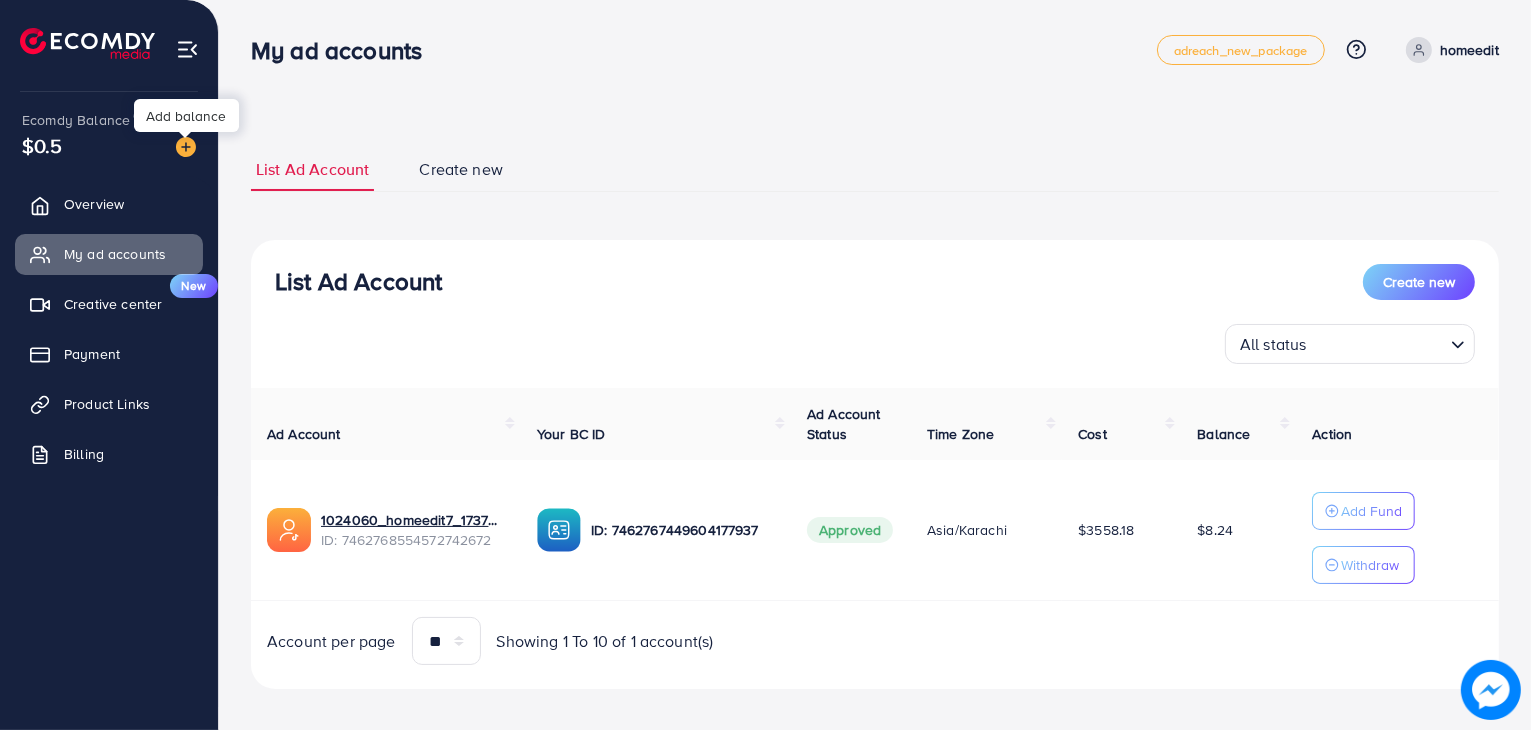 click at bounding box center [186, 147] 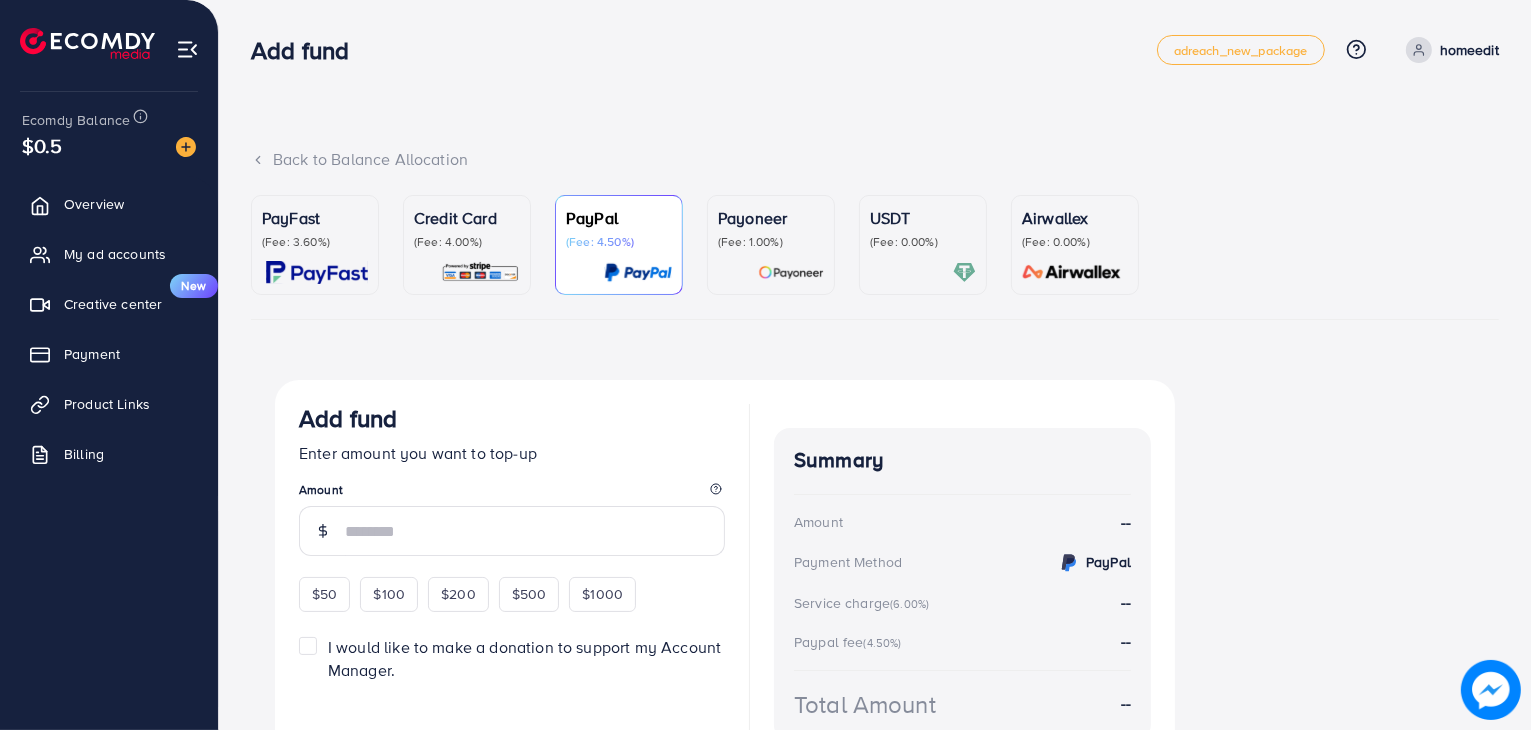 click on "(Fee: 4.00%)" at bounding box center (467, 242) 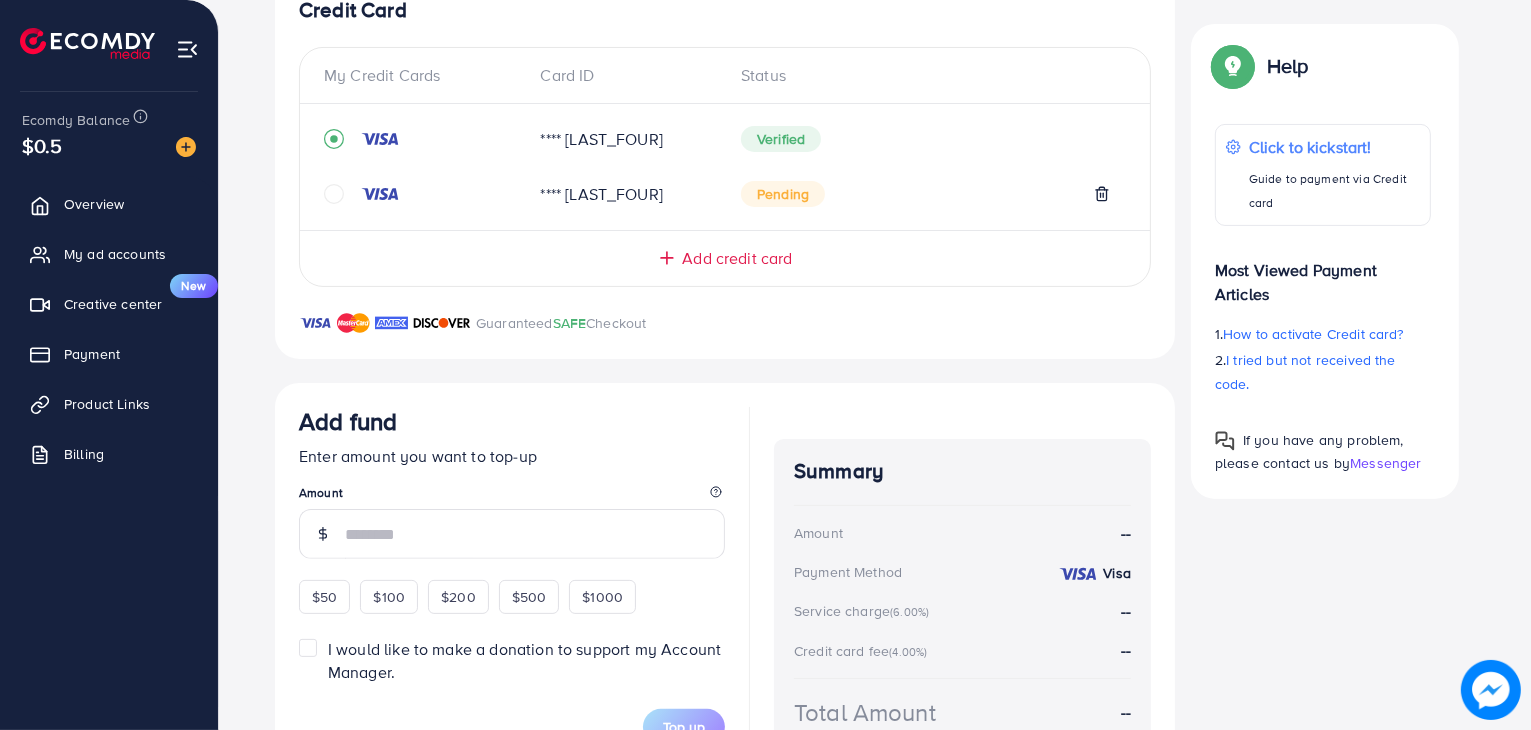 scroll, scrollTop: 476, scrollLeft: 0, axis: vertical 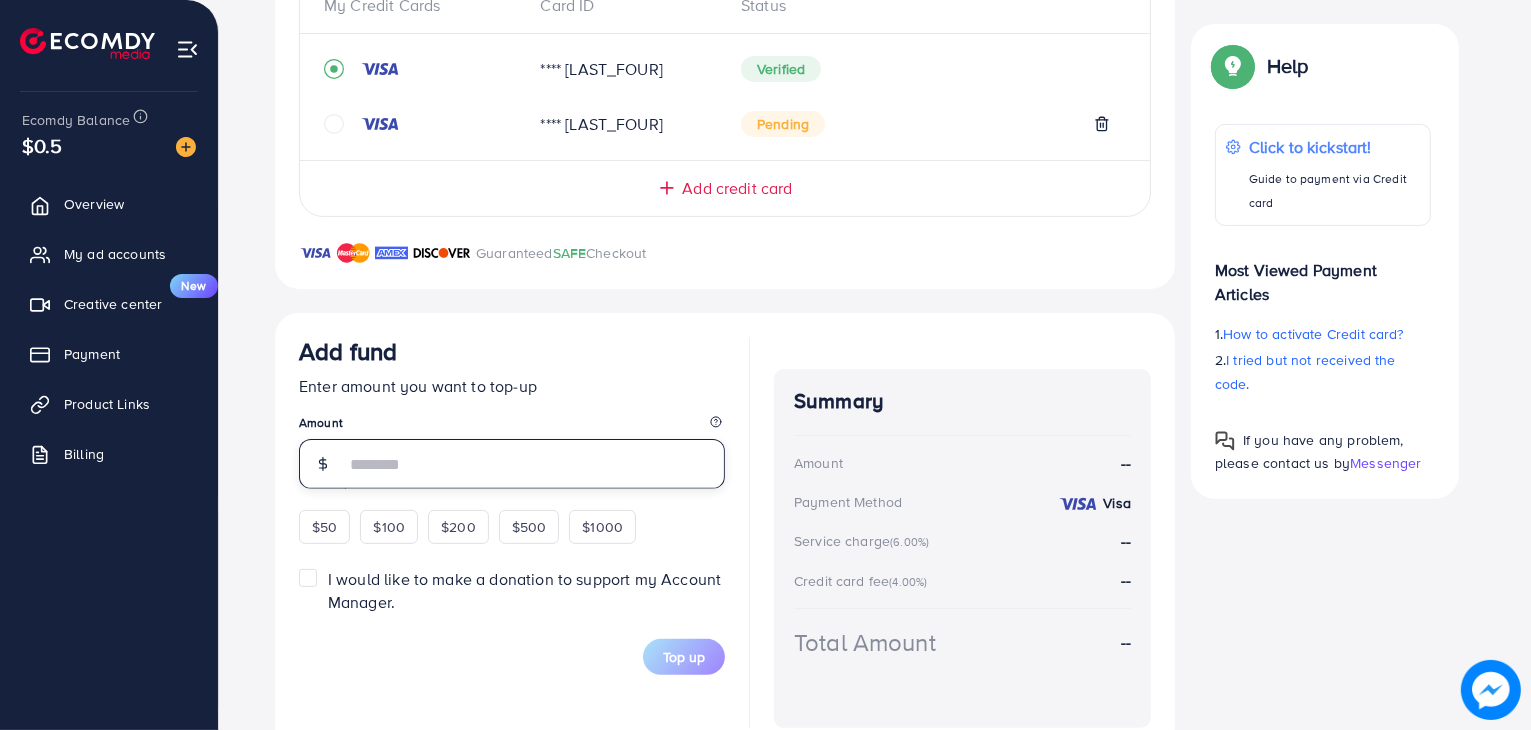 click at bounding box center (535, 464) 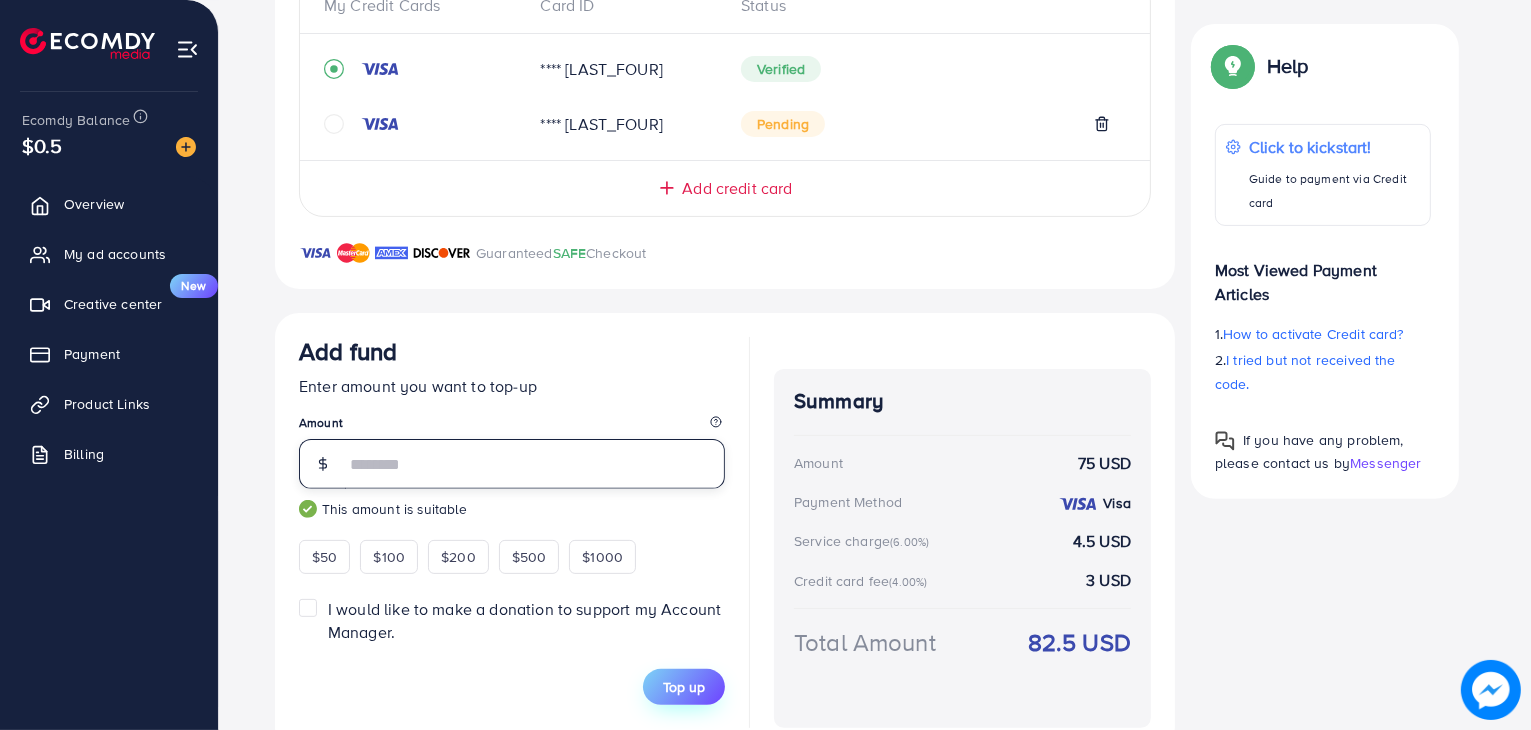 type on "**" 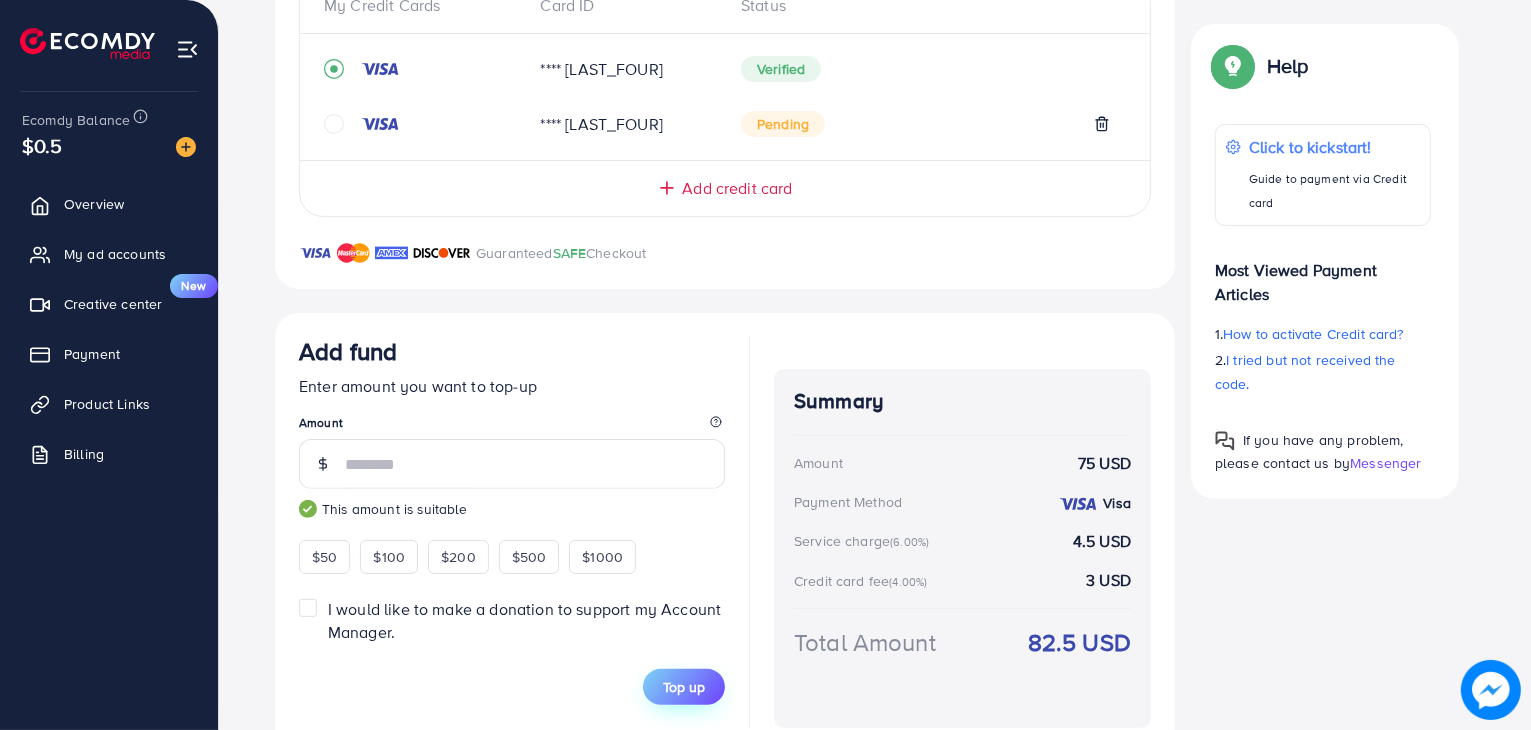 click on "Top up" at bounding box center (684, 687) 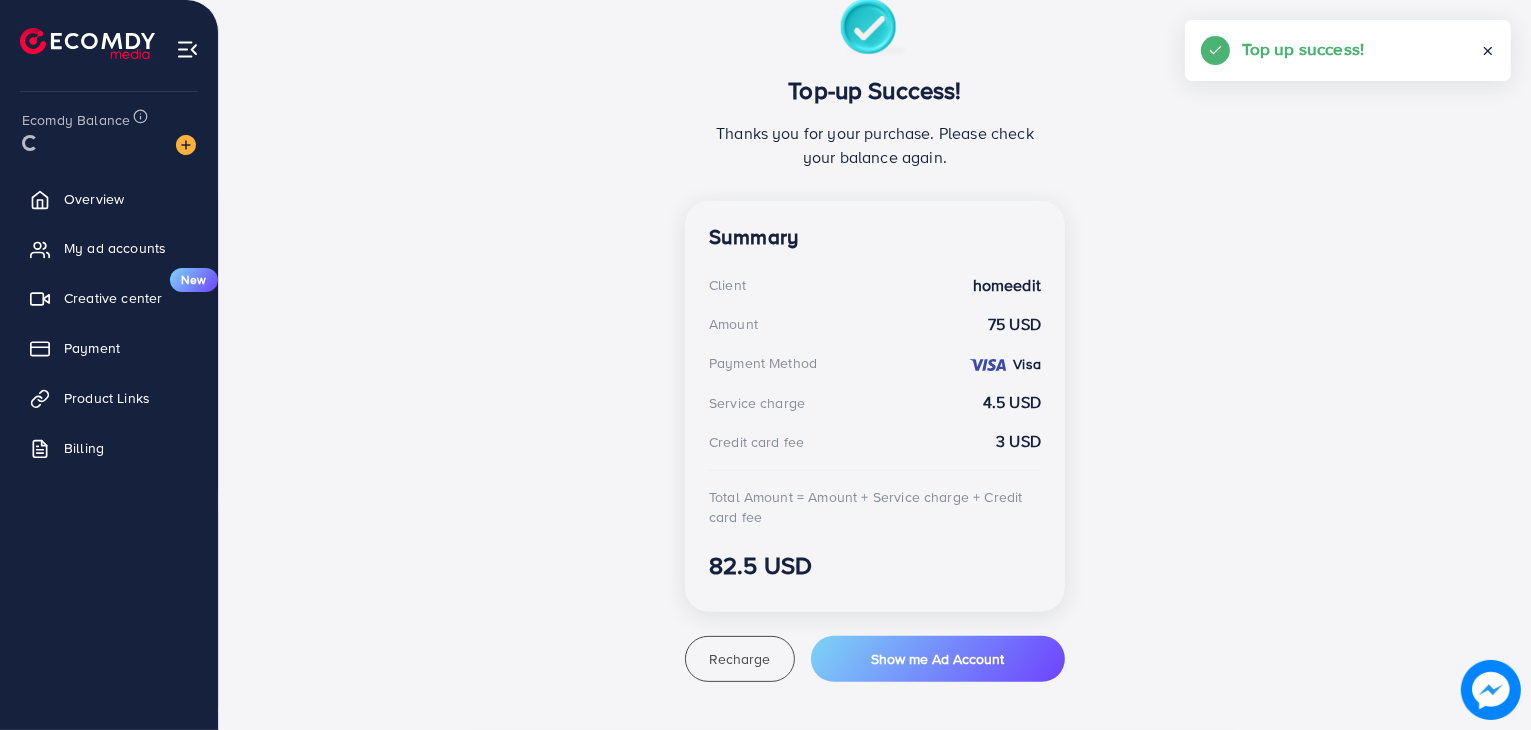 scroll, scrollTop: 380, scrollLeft: 0, axis: vertical 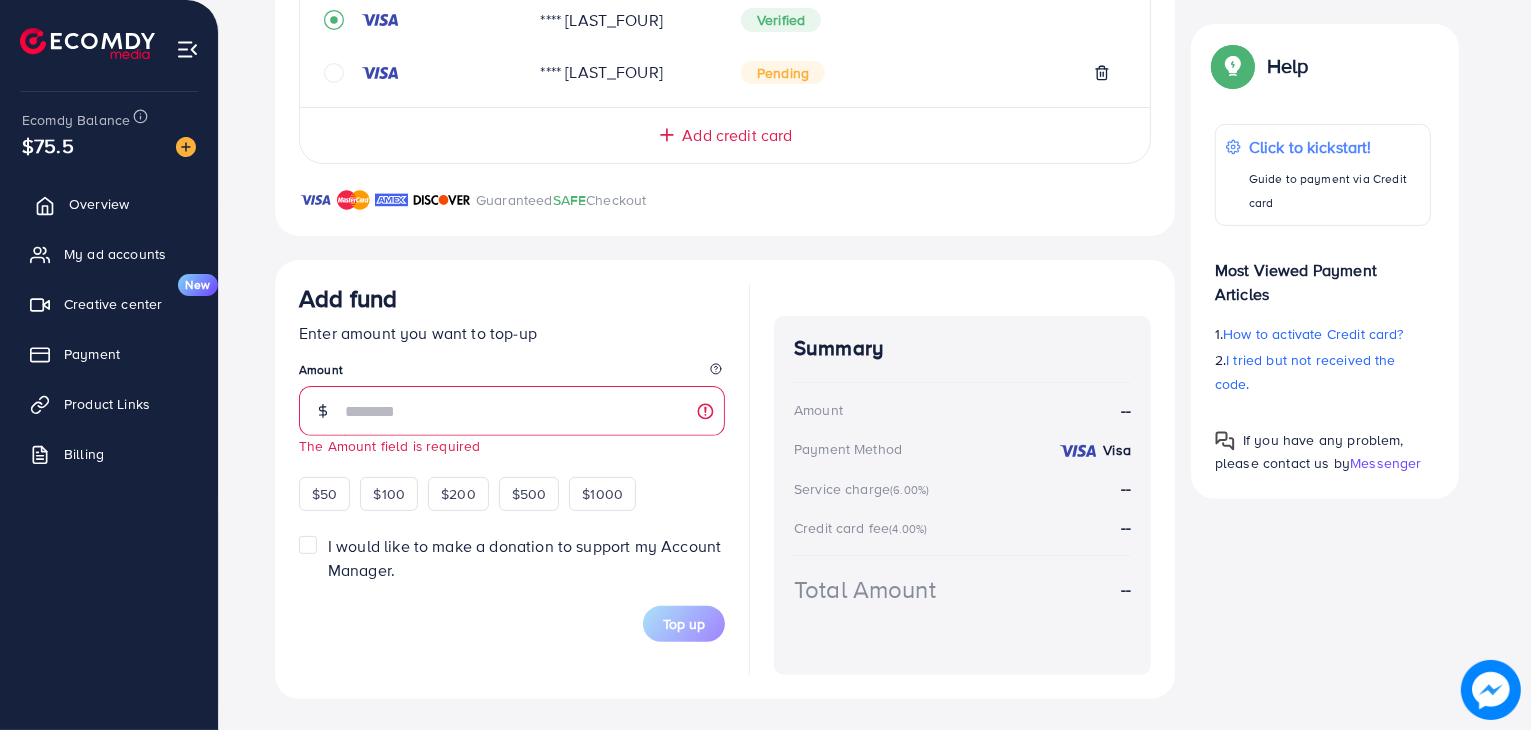 click on "Overview" at bounding box center [109, 204] 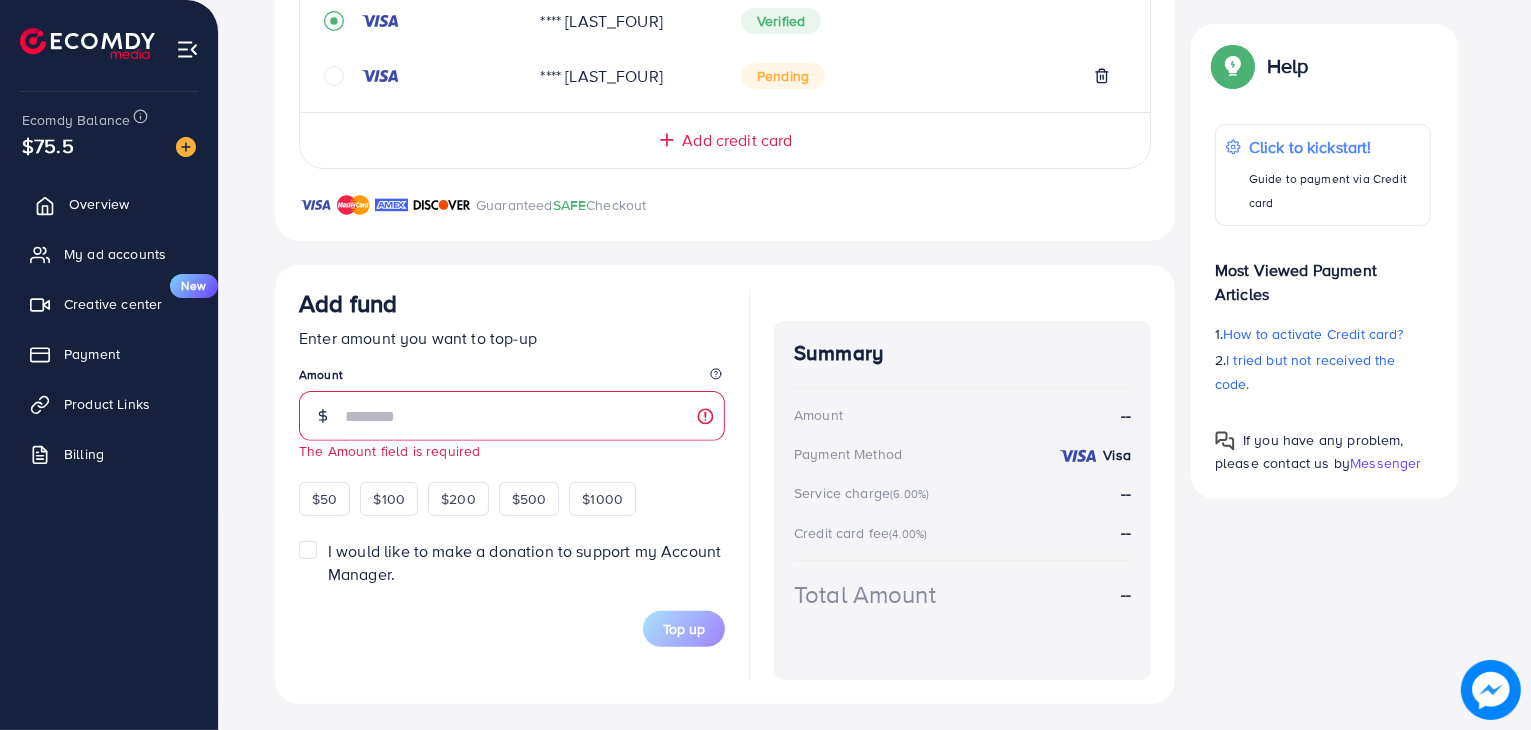scroll, scrollTop: 0, scrollLeft: 0, axis: both 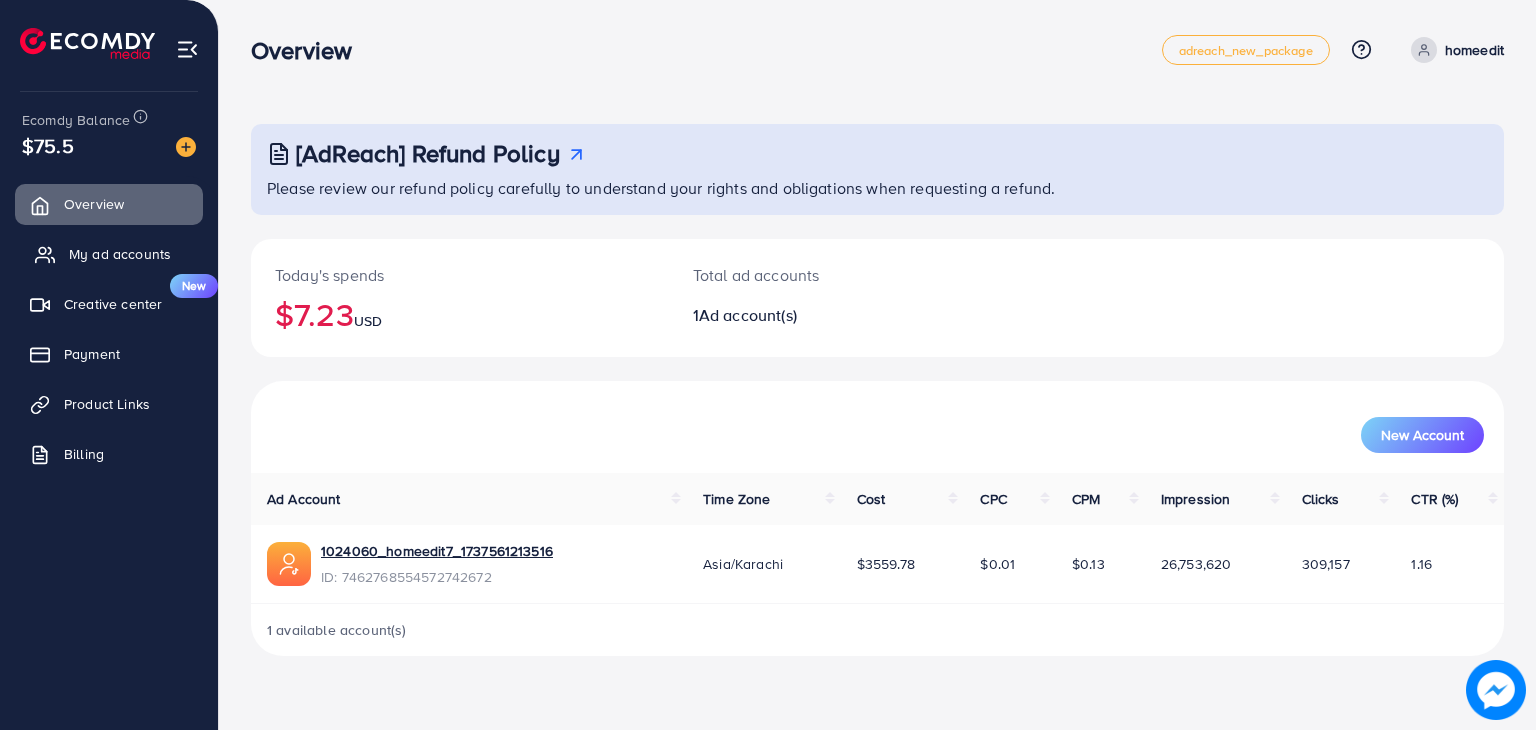 click on "My ad accounts" at bounding box center [120, 254] 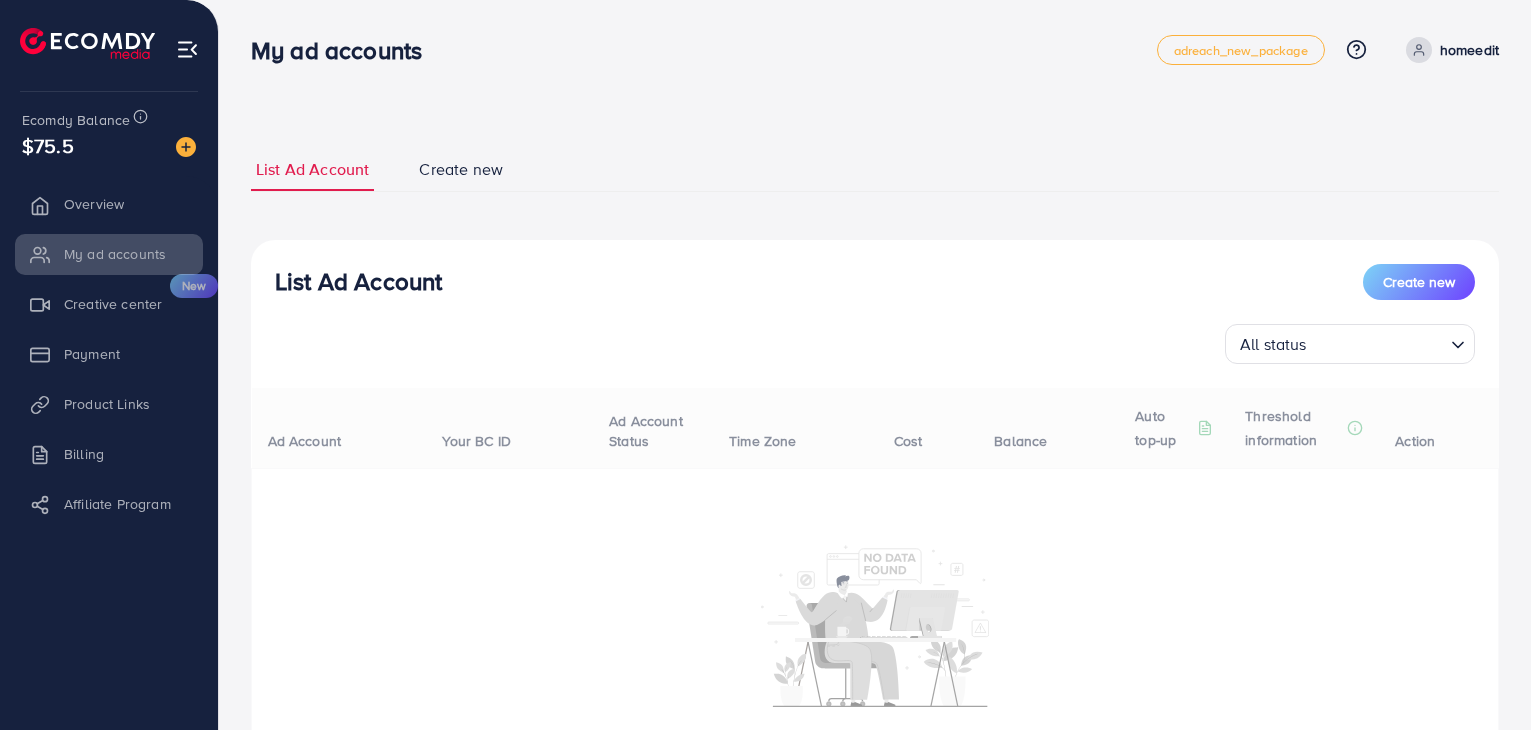 scroll, scrollTop: 0, scrollLeft: 0, axis: both 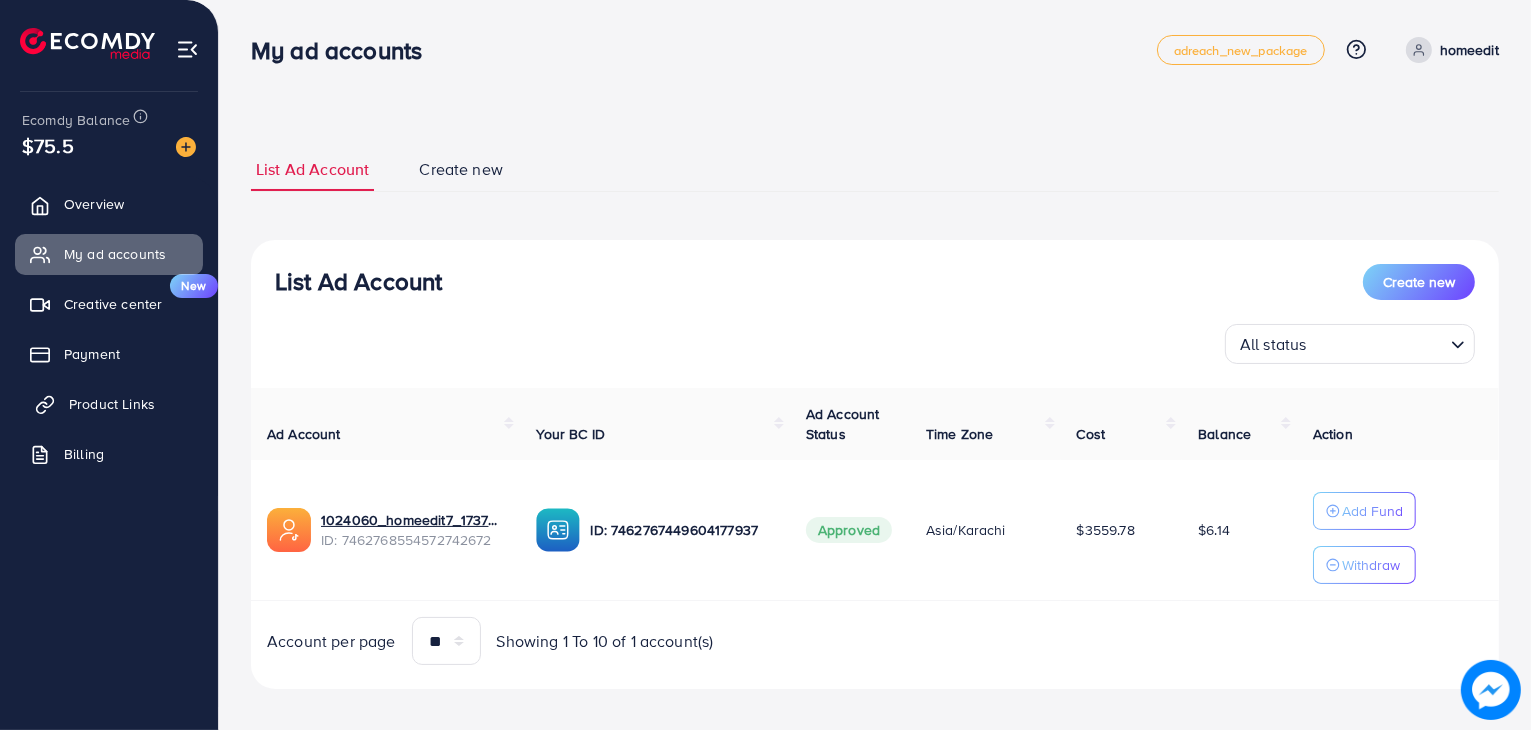click on "Product Links" at bounding box center [109, 404] 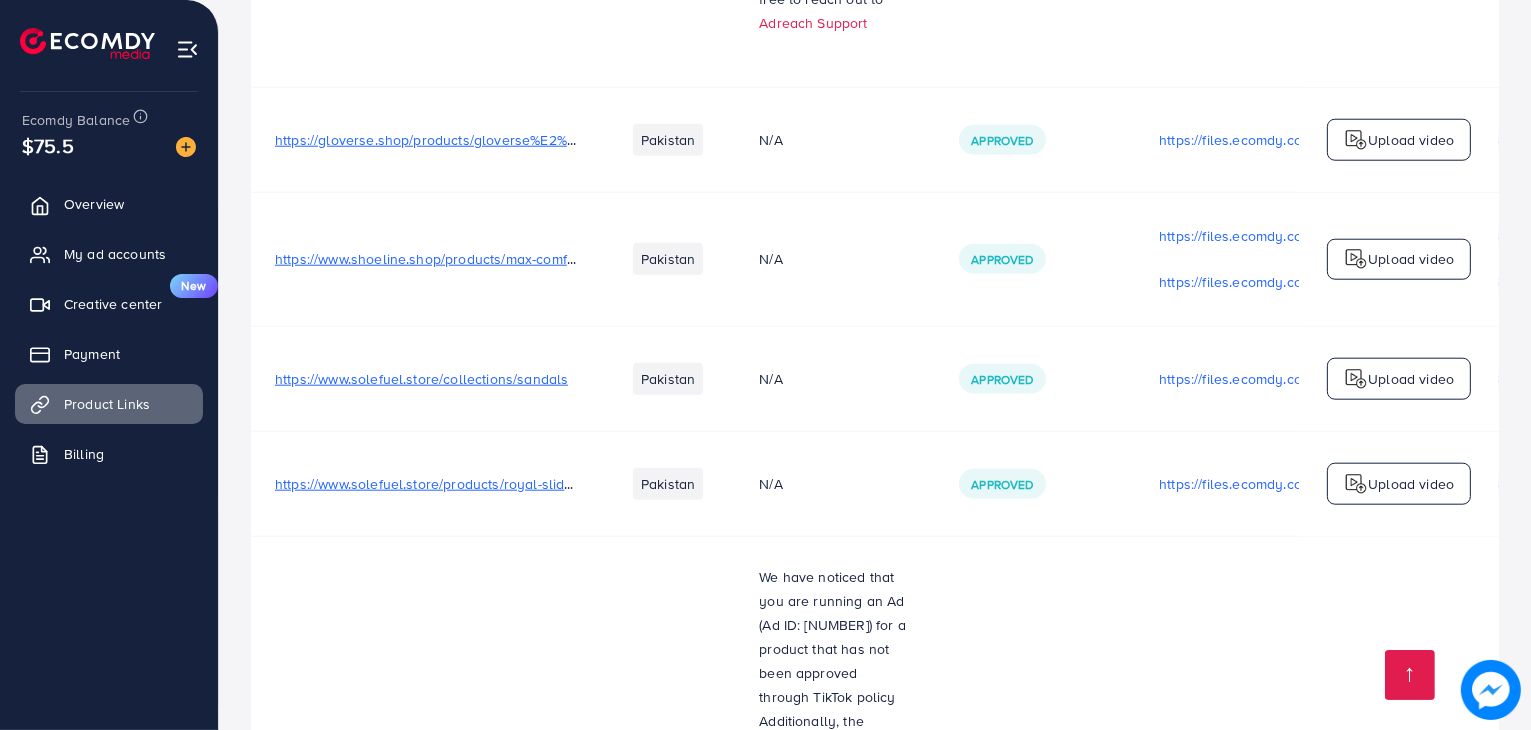 scroll, scrollTop: 2207, scrollLeft: 0, axis: vertical 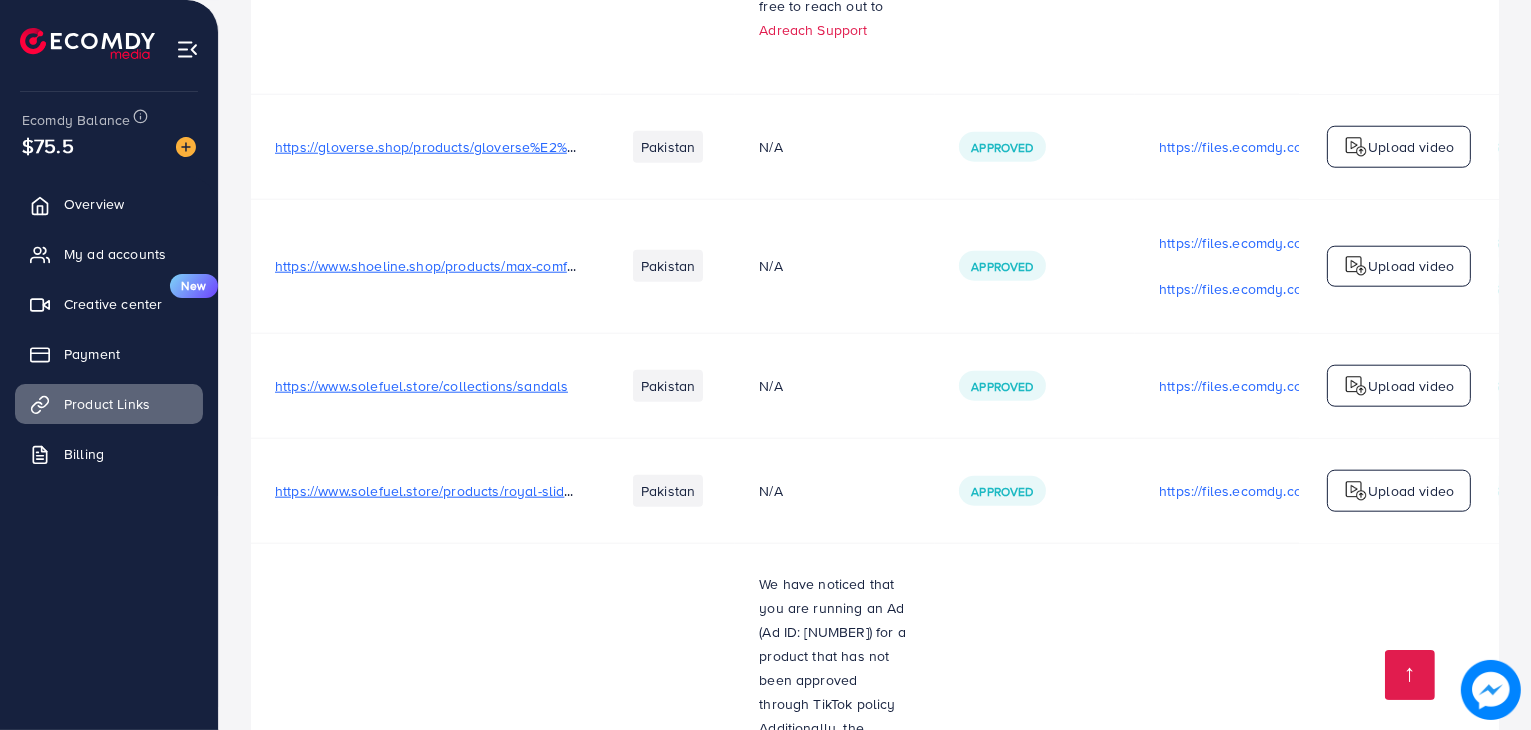 click on "https://www.solefuel.store/collections/sandals" at bounding box center (421, 386) 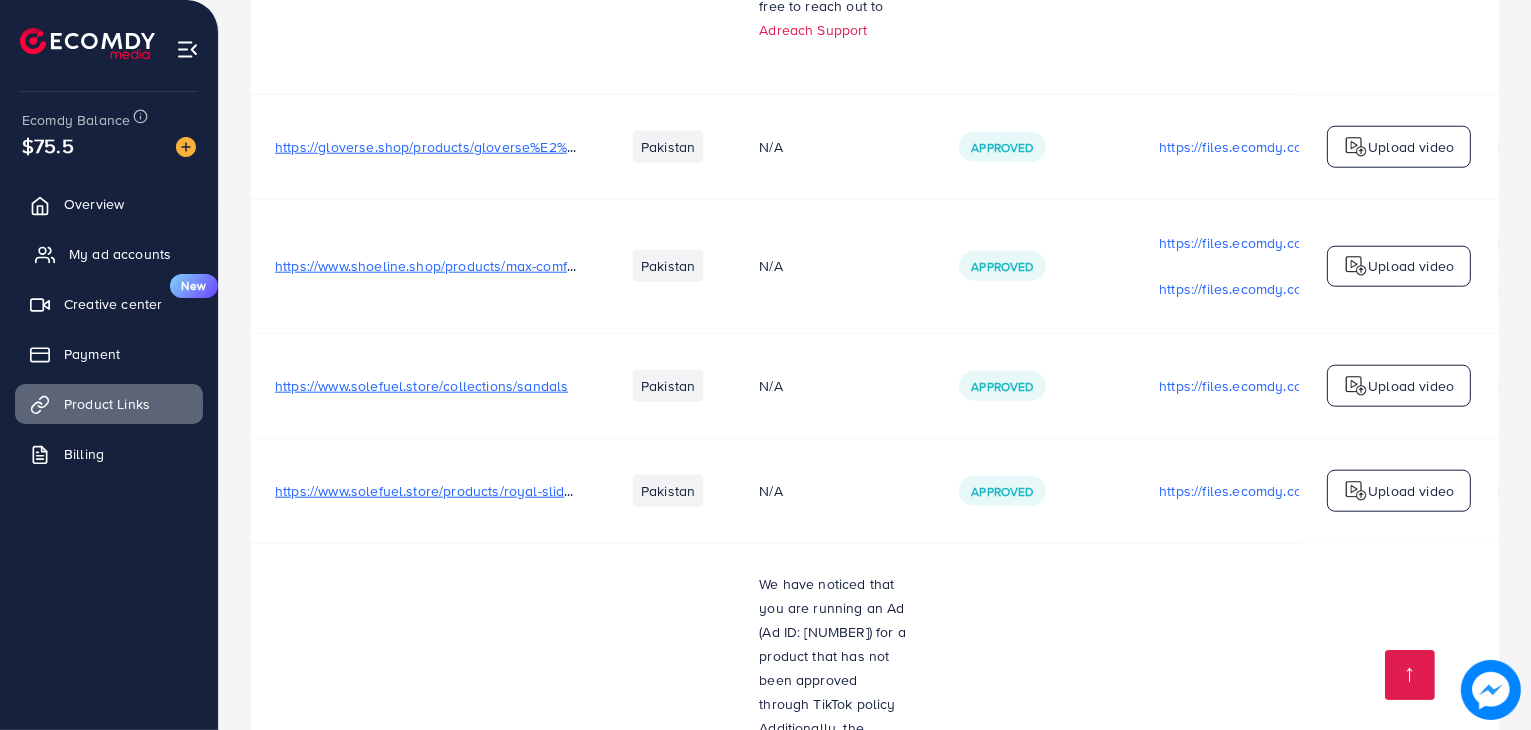 click on "My ad accounts" at bounding box center (120, 254) 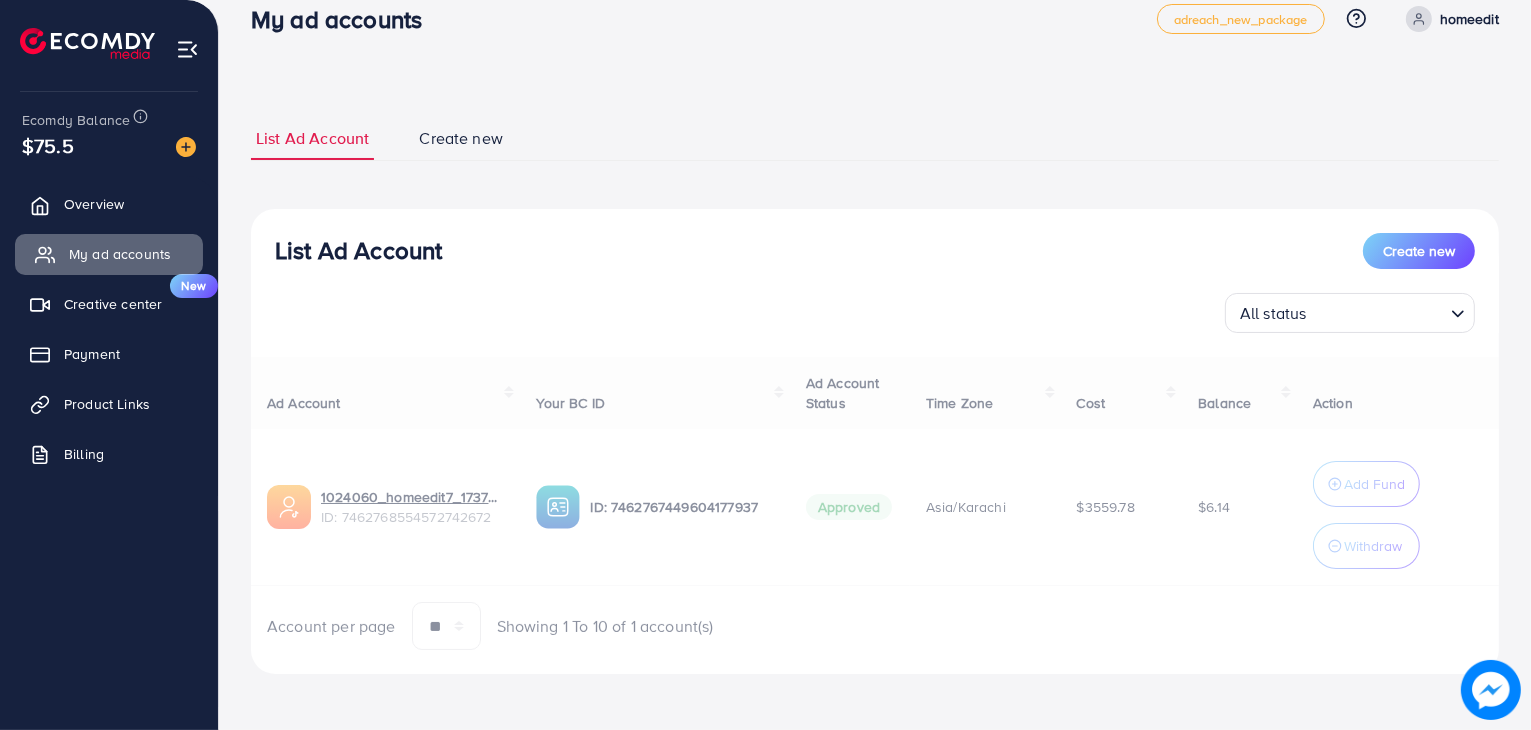 scroll, scrollTop: 0, scrollLeft: 0, axis: both 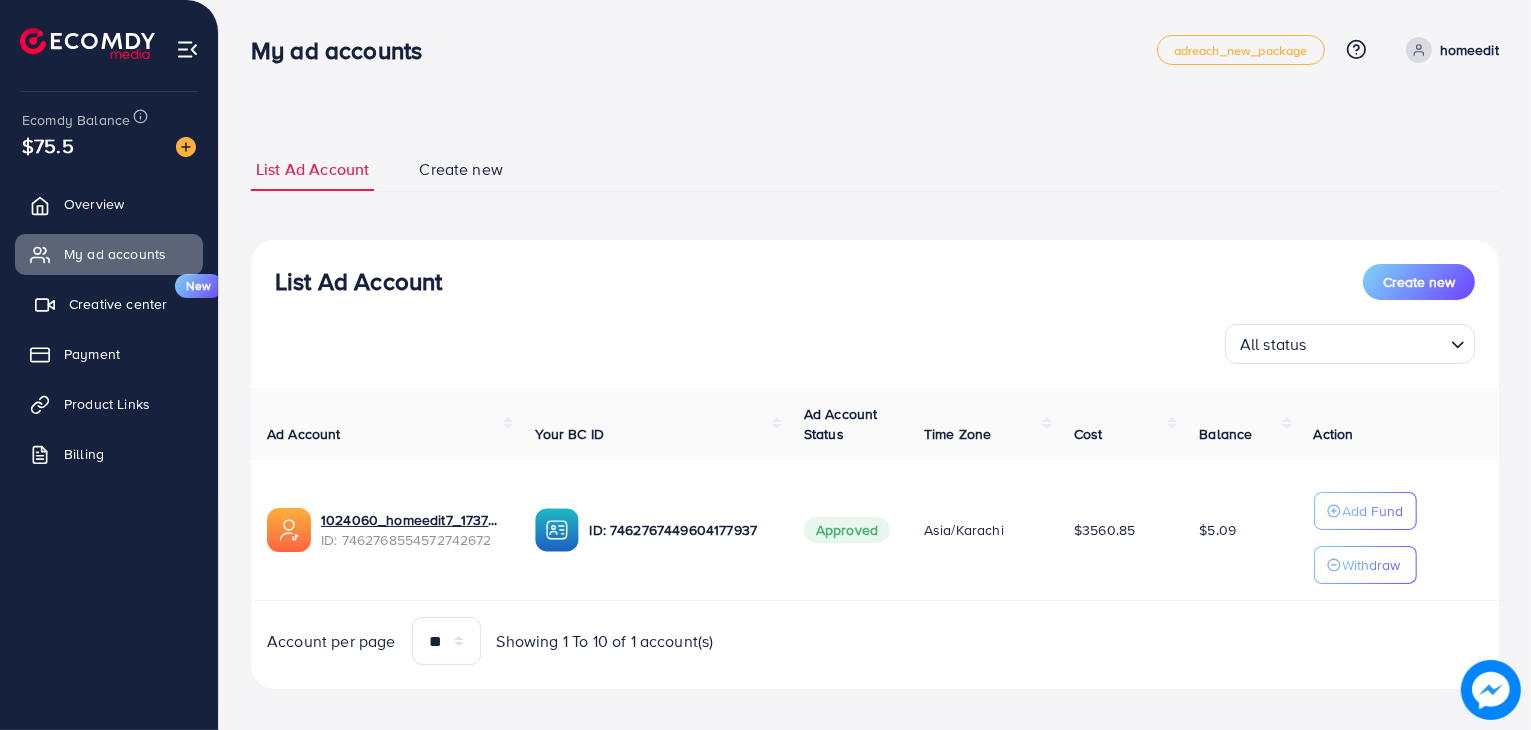 click on "Creative center  New" at bounding box center [109, 304] 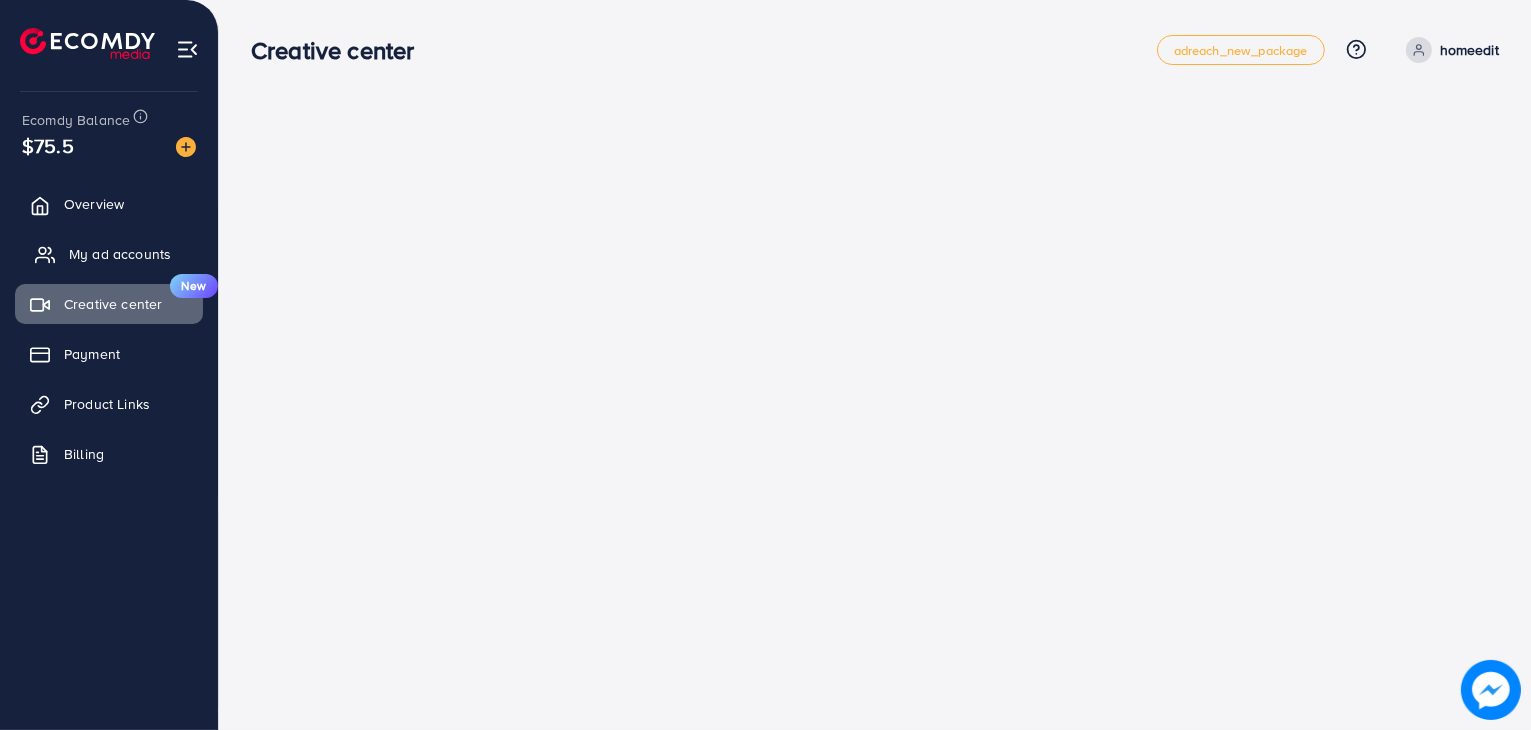 click on "My ad accounts" at bounding box center [120, 254] 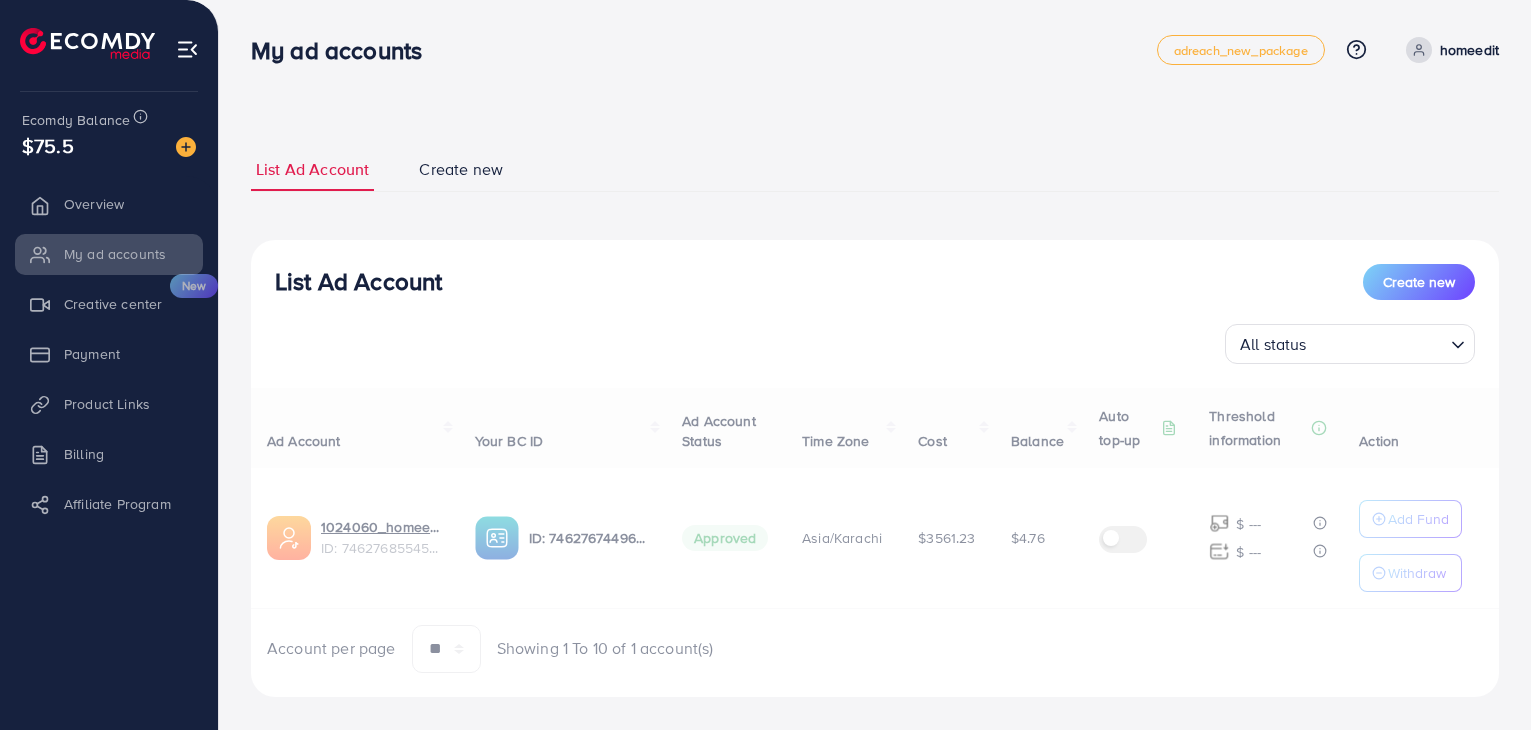 scroll, scrollTop: 0, scrollLeft: 0, axis: both 